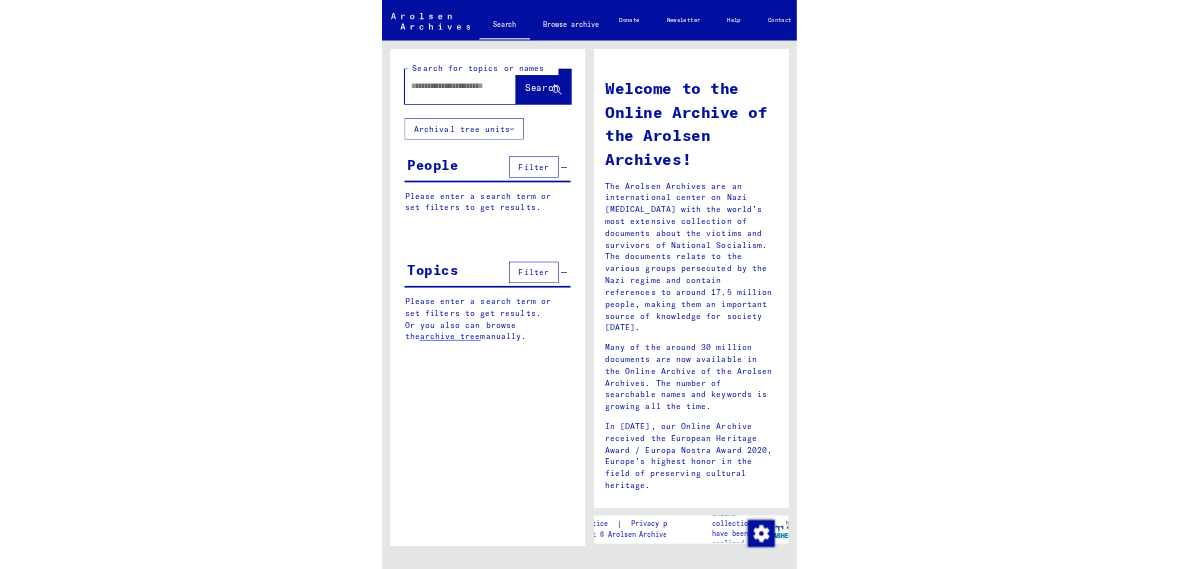 scroll, scrollTop: 0, scrollLeft: 0, axis: both 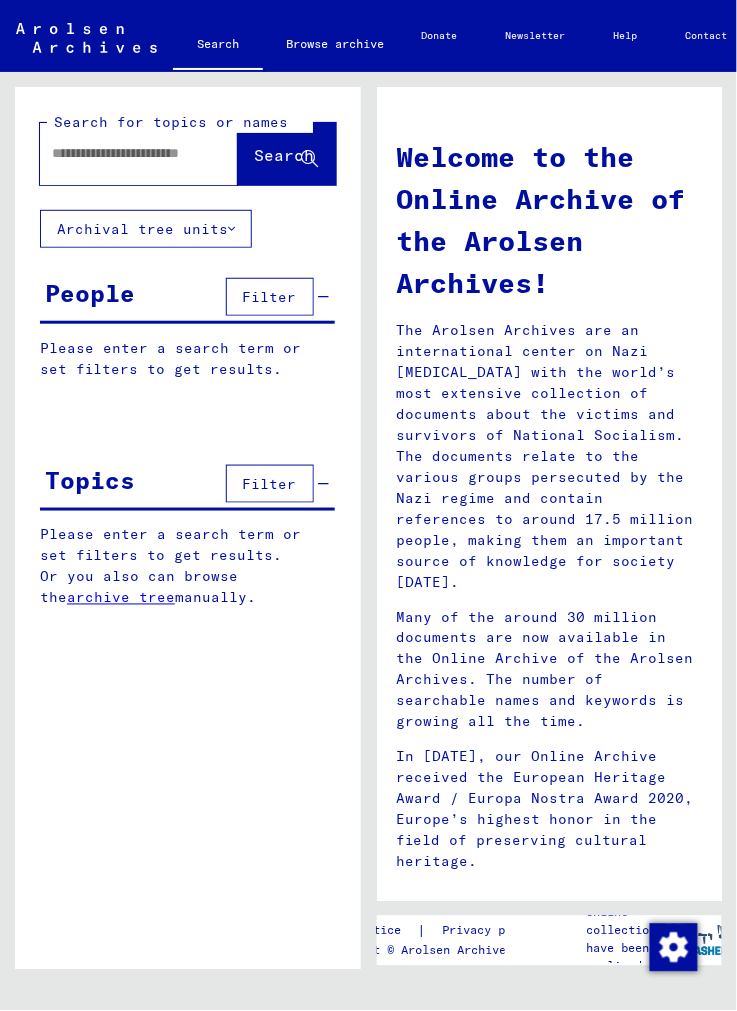 click at bounding box center [122, 153] 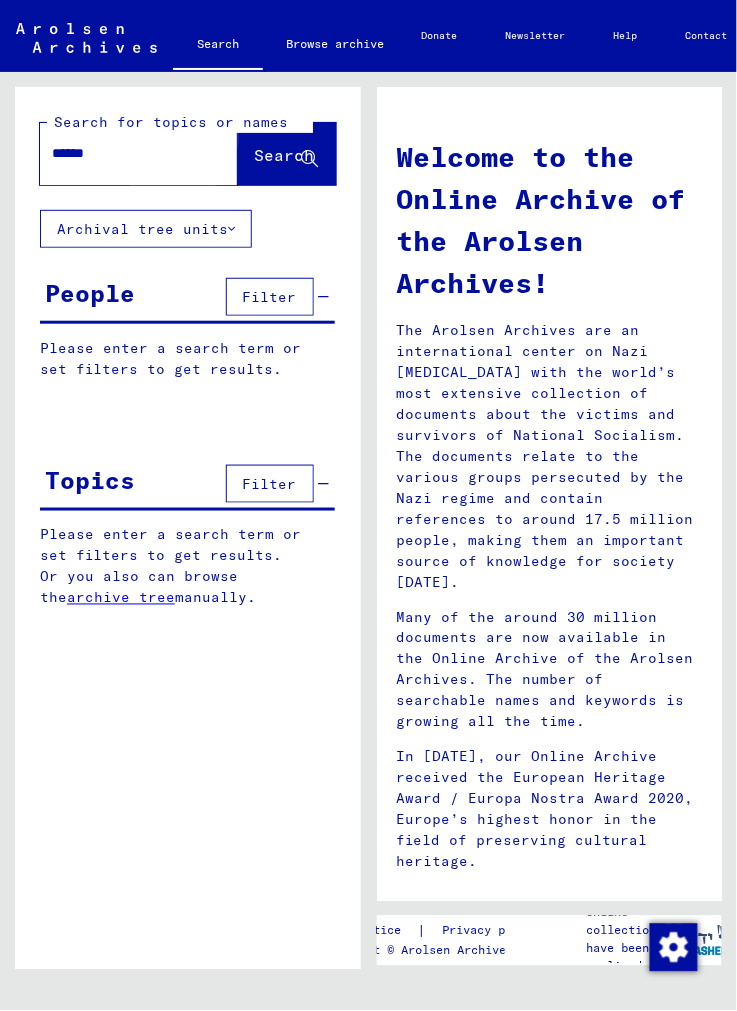 type on "******" 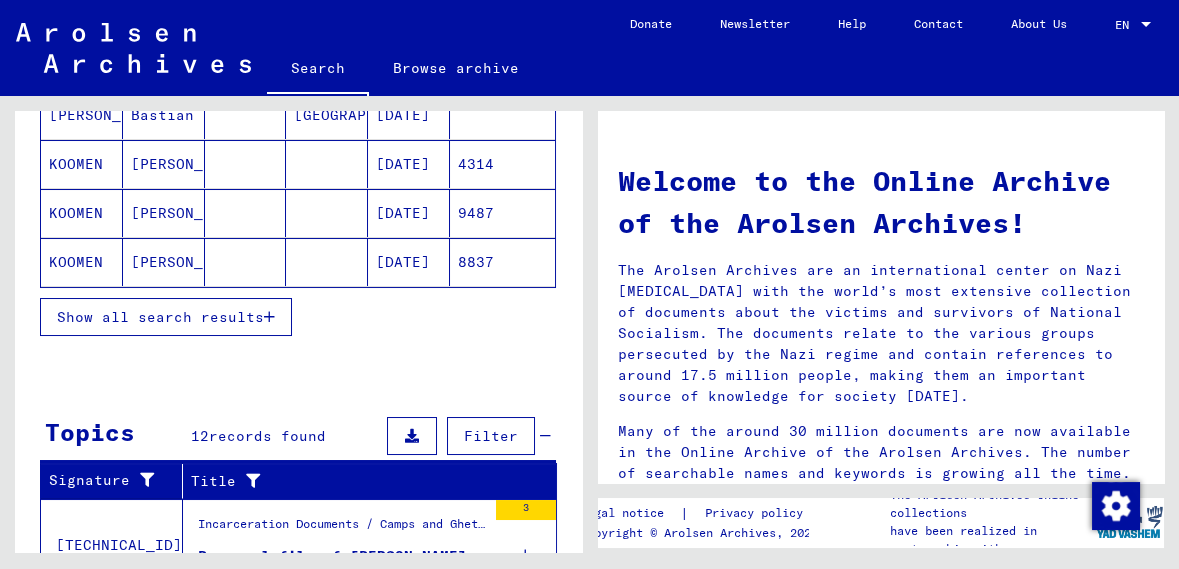 scroll, scrollTop: 365, scrollLeft: 0, axis: vertical 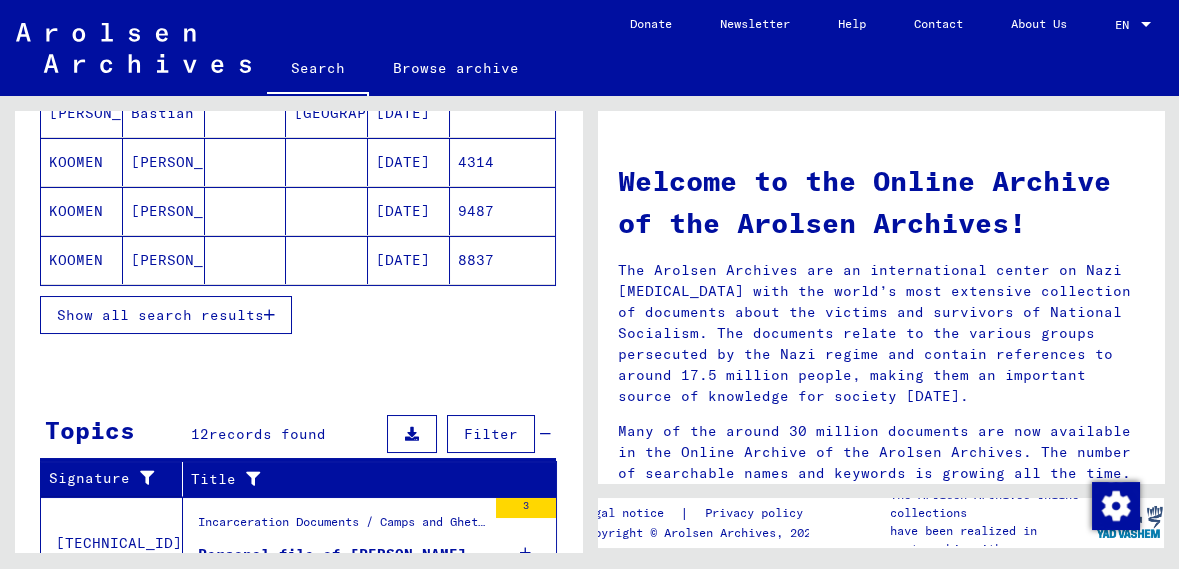 click on "Show all search results" at bounding box center [160, 315] 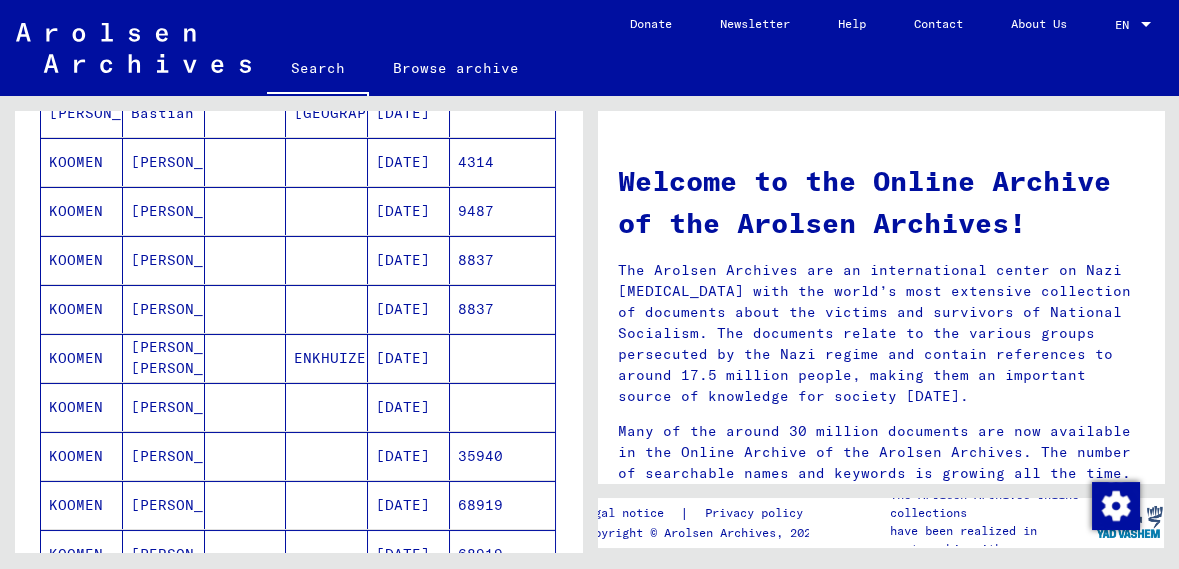 click on "KOOMEN" at bounding box center (82, 407) 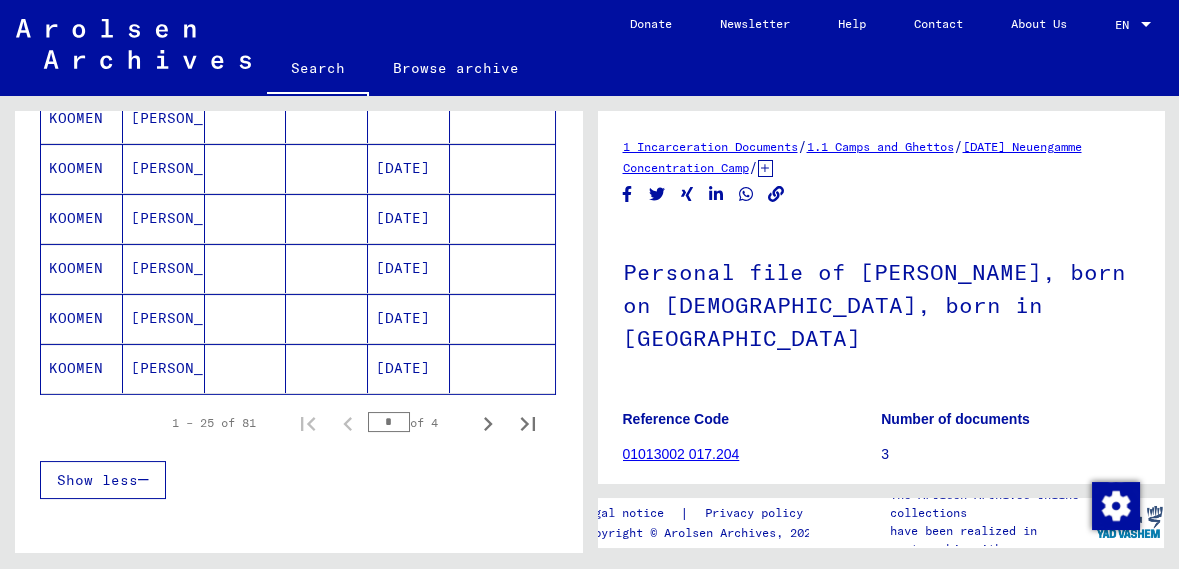 scroll, scrollTop: 1261, scrollLeft: 0, axis: vertical 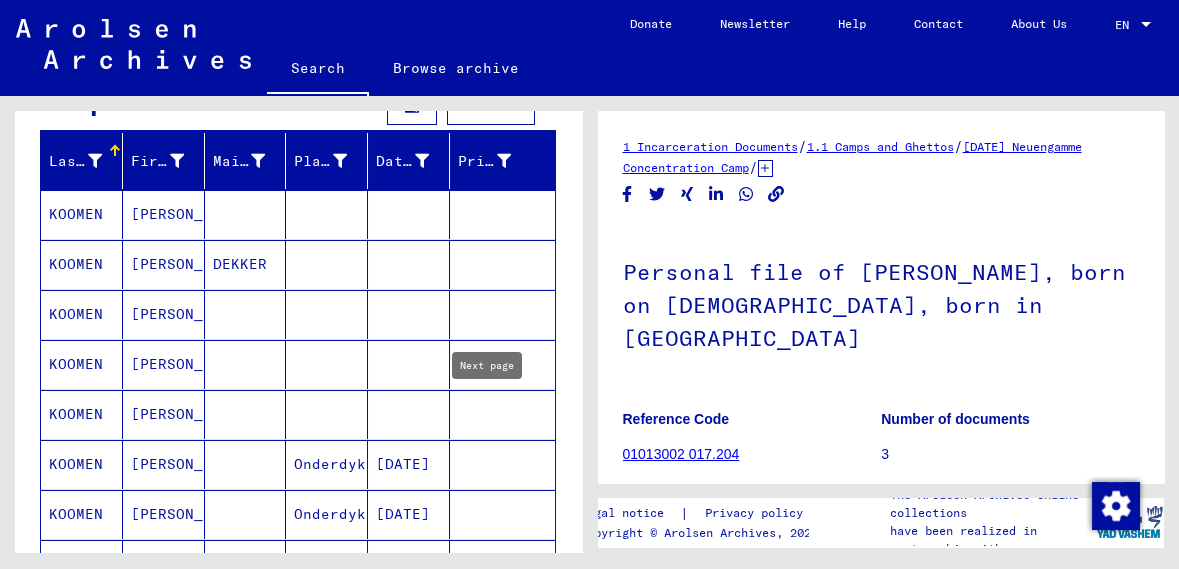 click at bounding box center (502, 414) 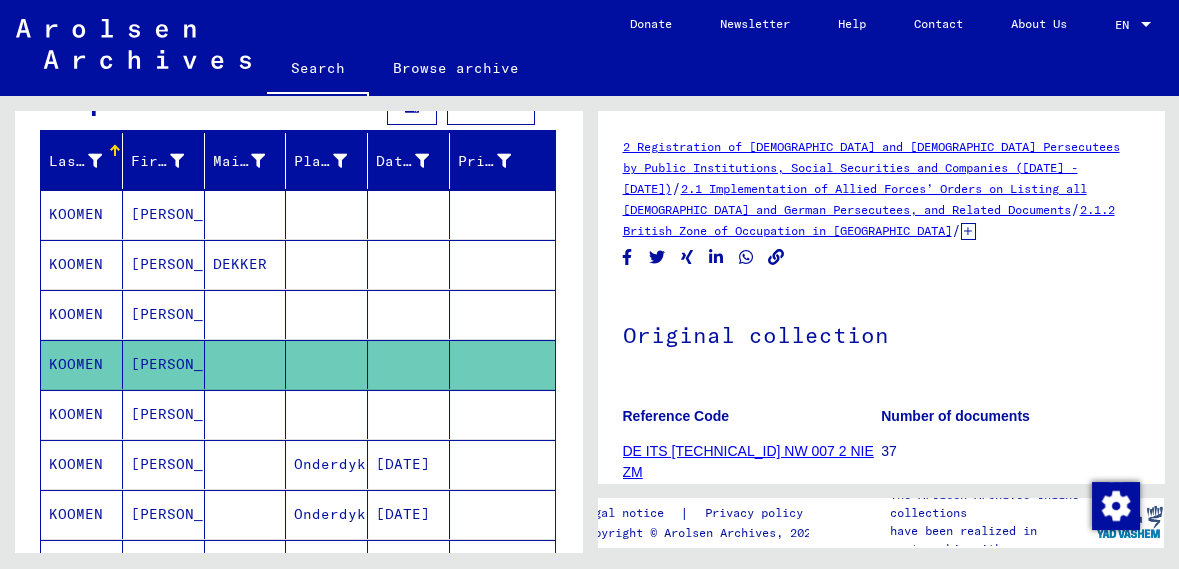 scroll, scrollTop: 0, scrollLeft: 0, axis: both 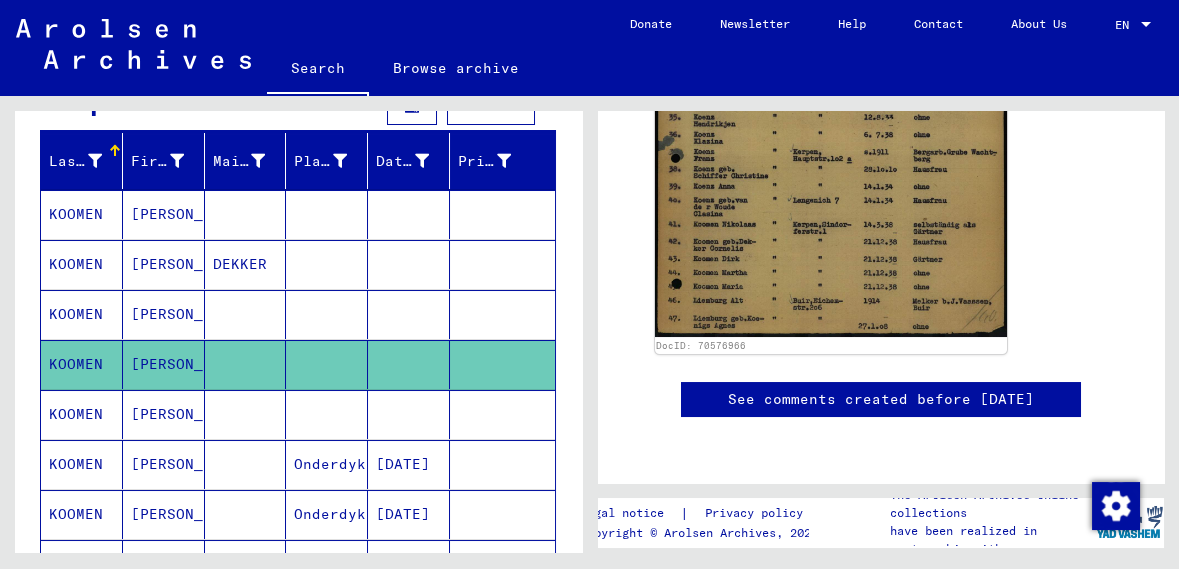 click on "KOOMEN" at bounding box center [82, 464] 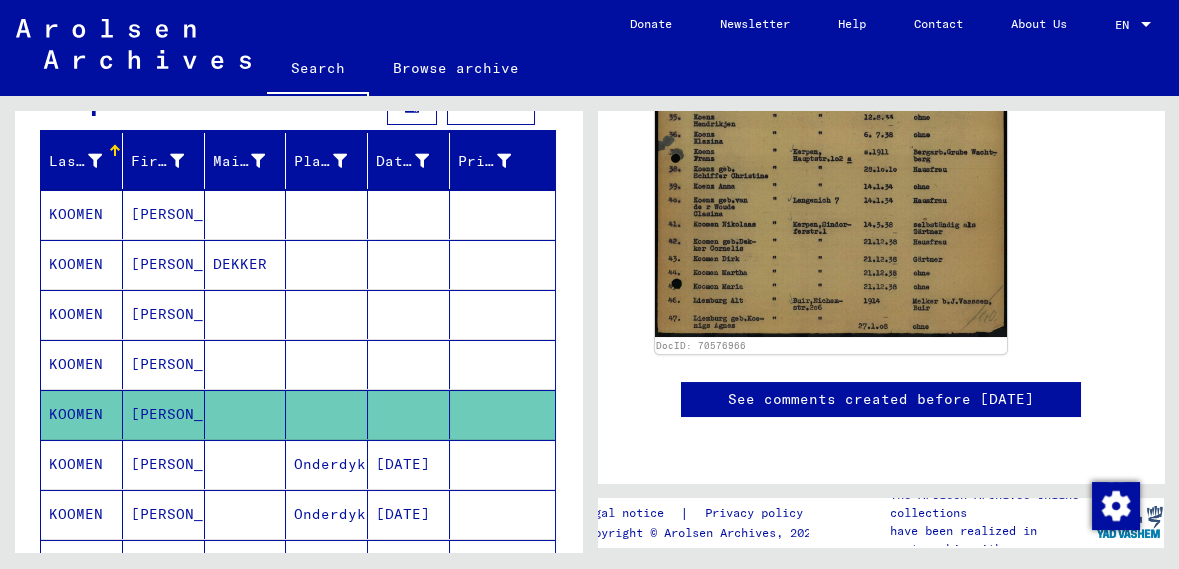 click on "Onderdyk" at bounding box center (327, 514) 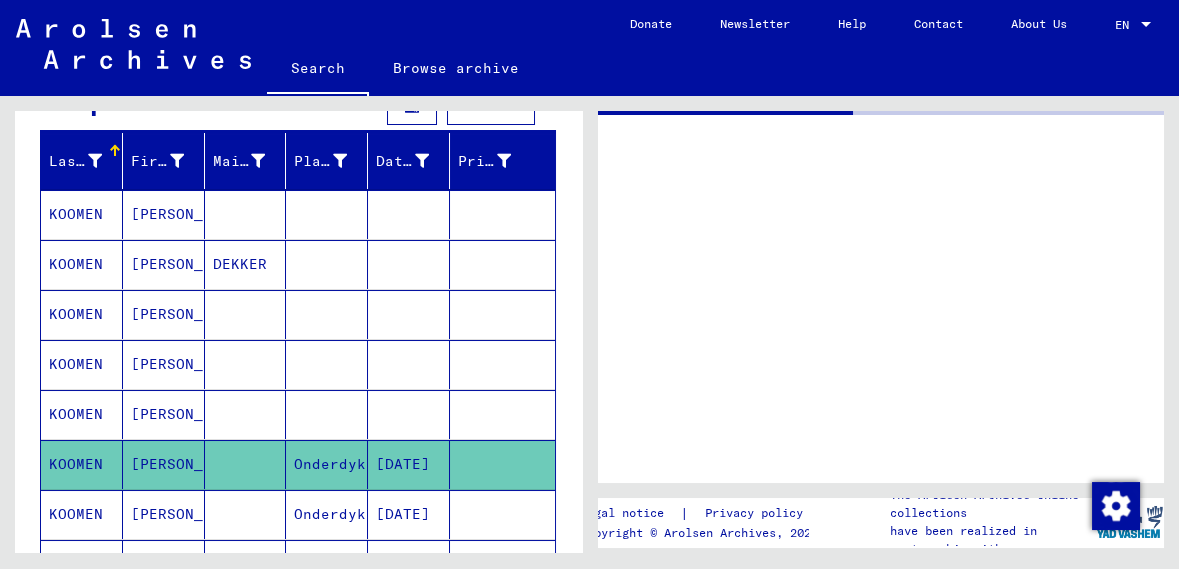 scroll, scrollTop: 0, scrollLeft: 0, axis: both 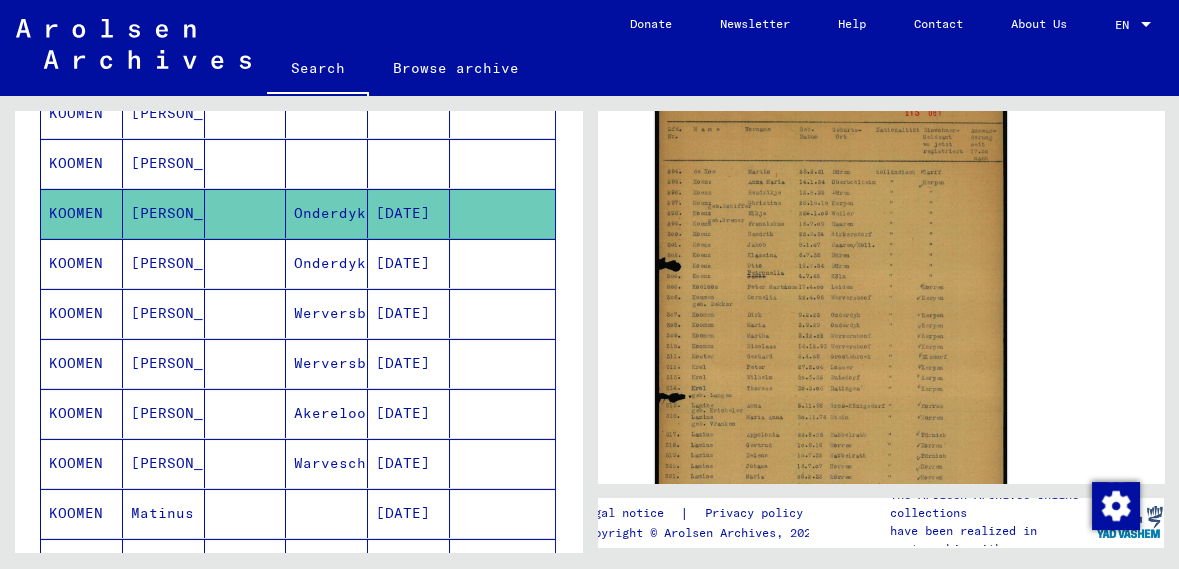 click on "Werversboof" at bounding box center [327, 363] 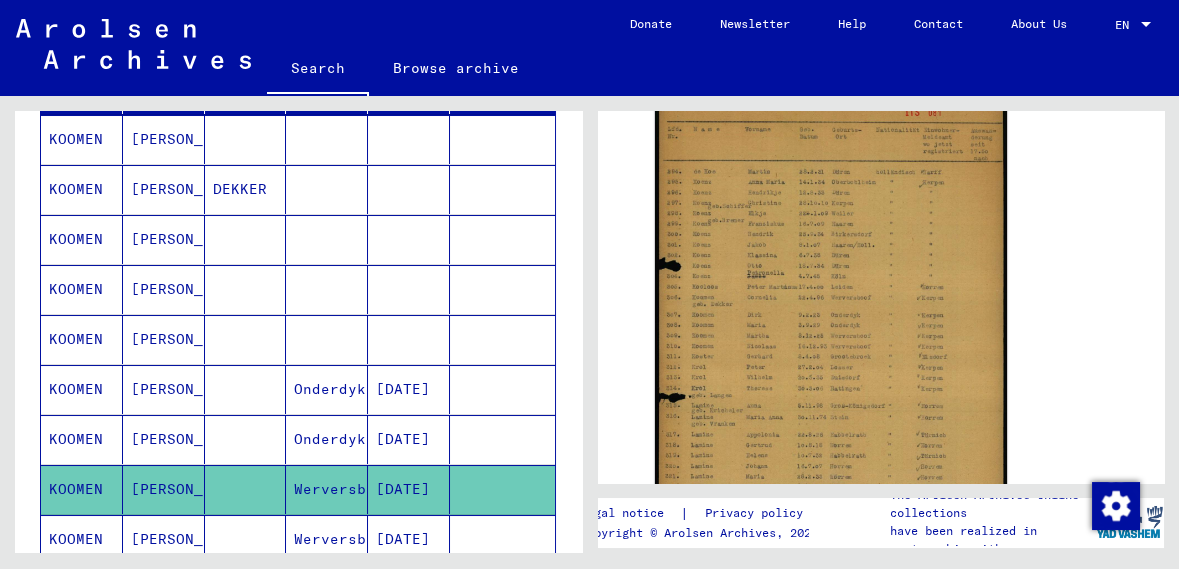 scroll, scrollTop: 0, scrollLeft: 0, axis: both 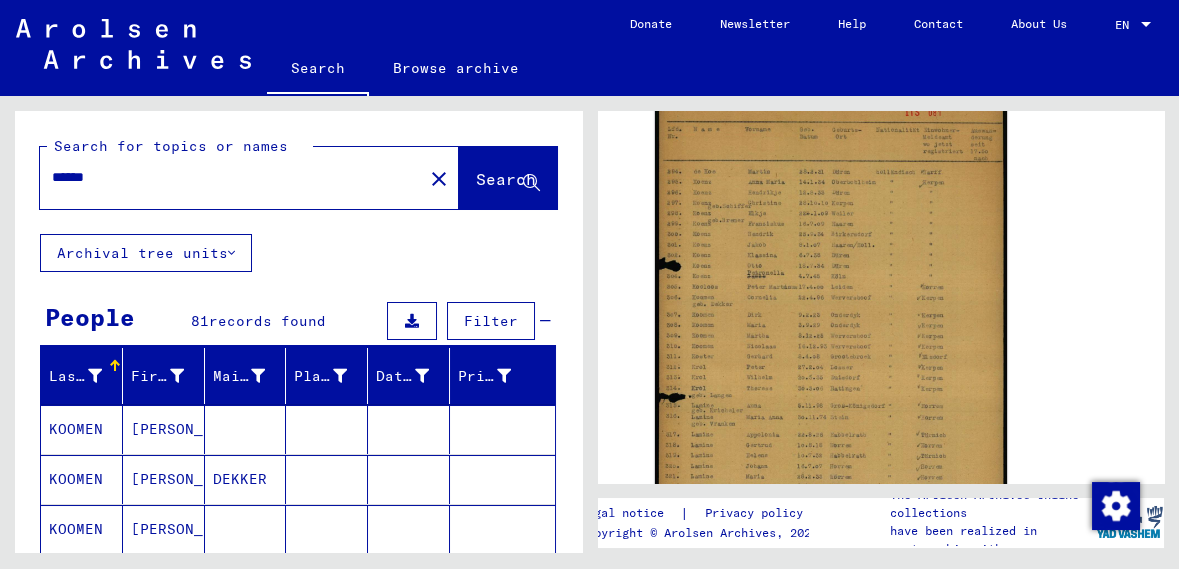 click on "First Name" at bounding box center (170, 376) 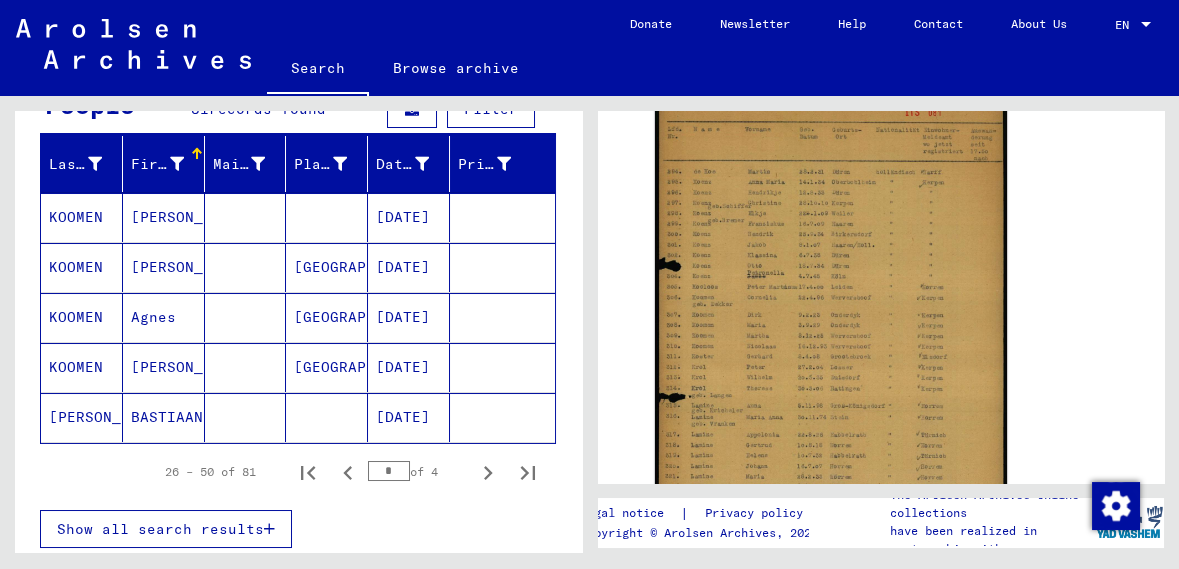 scroll, scrollTop: 212, scrollLeft: 0, axis: vertical 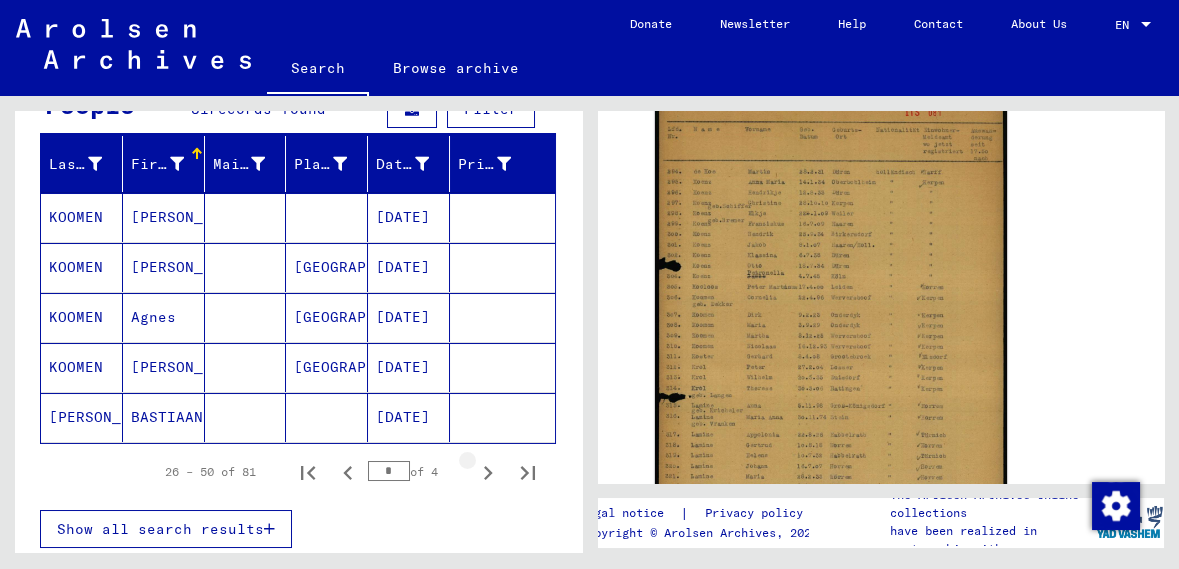 click 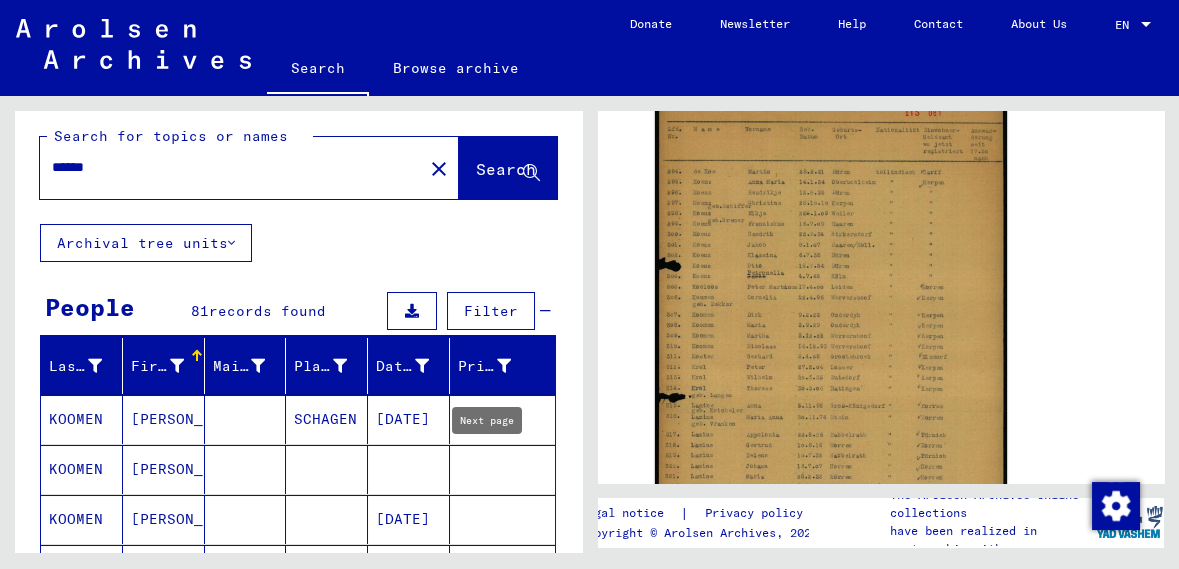 scroll, scrollTop: 0, scrollLeft: 0, axis: both 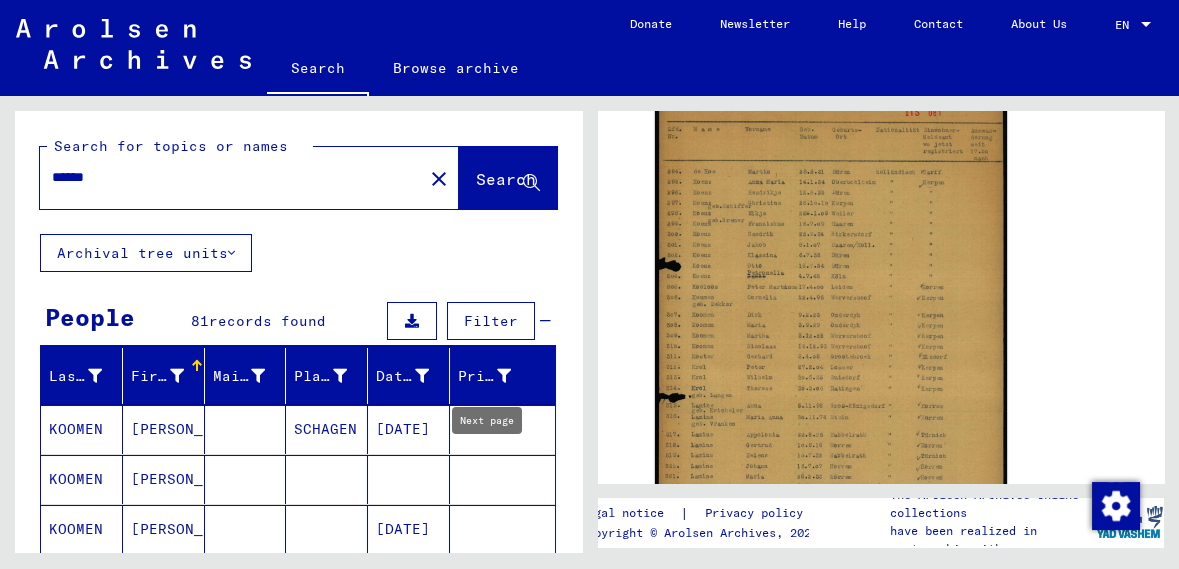 click at bounding box center (502, 529) 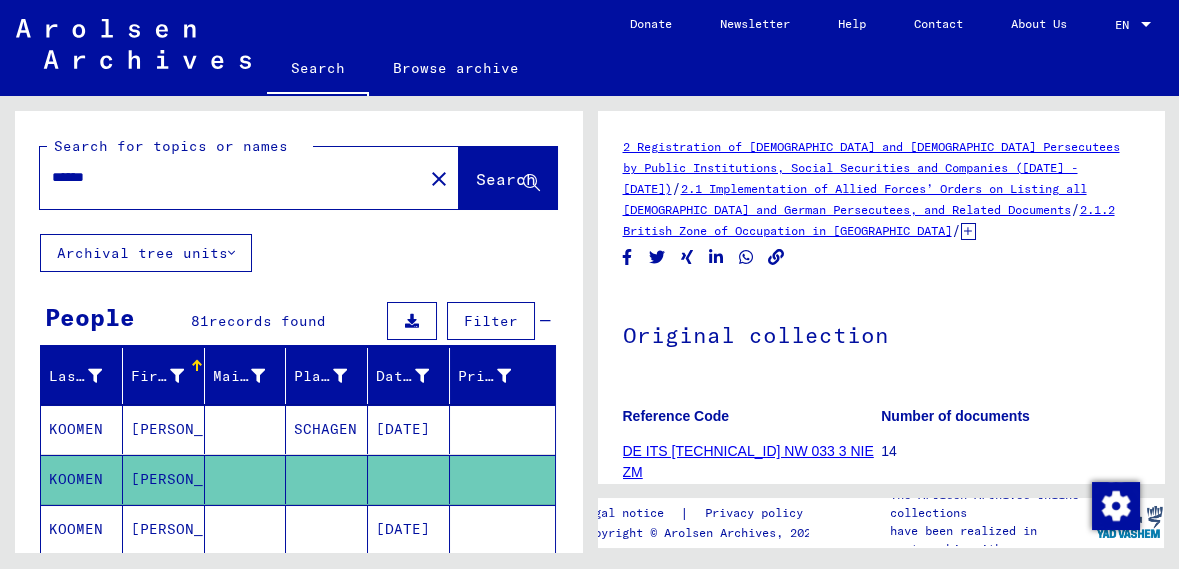 click on "First Name" at bounding box center [157, 376] 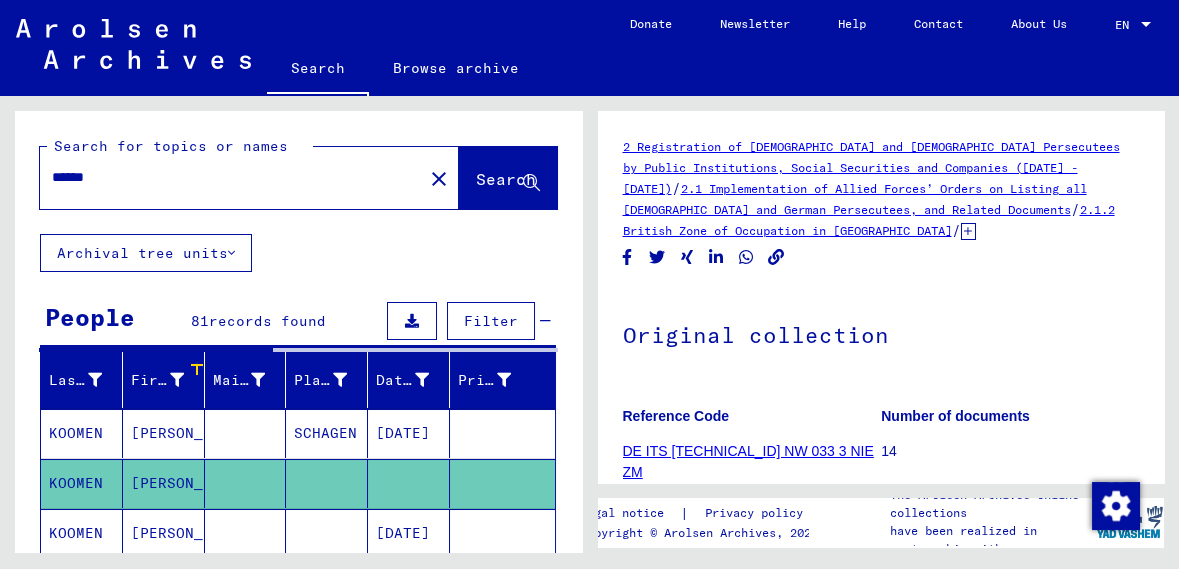 scroll, scrollTop: 0, scrollLeft: 0, axis: both 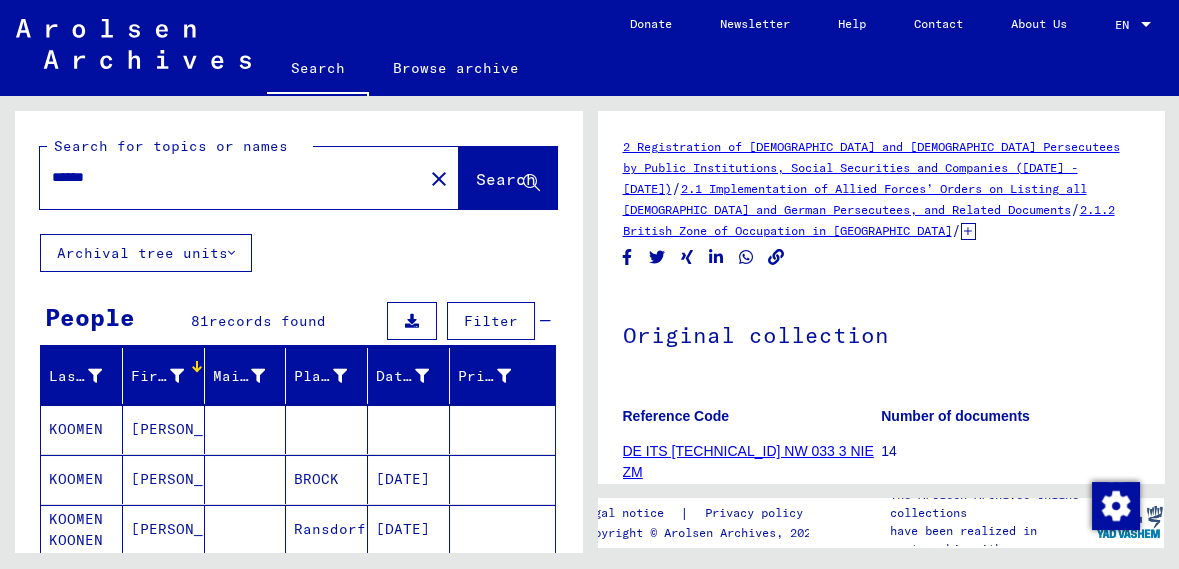 click at bounding box center (177, 376) 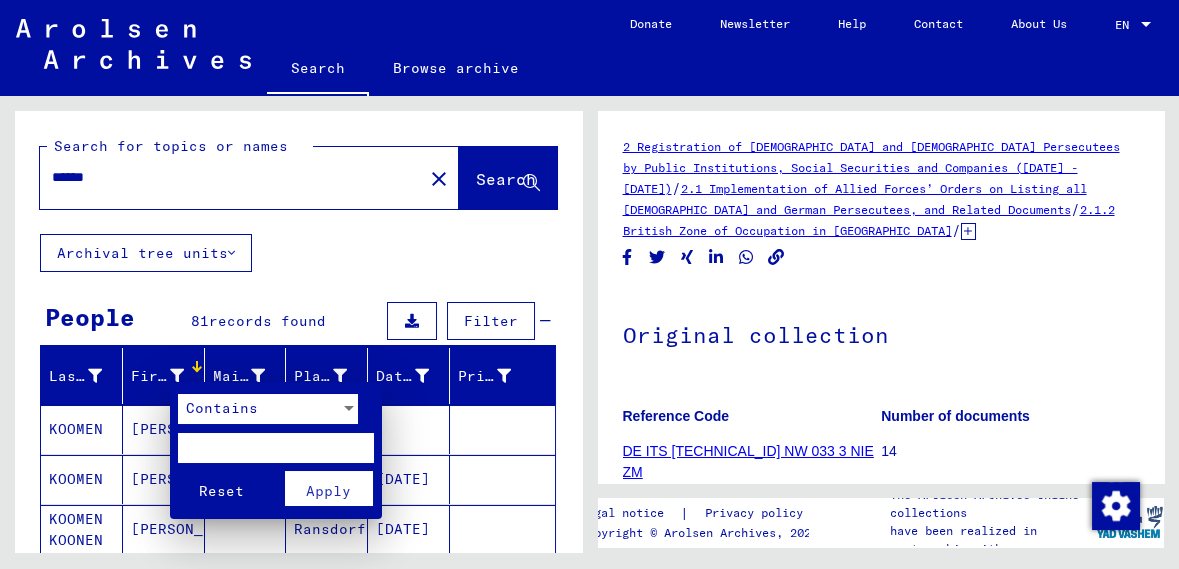 click at bounding box center (276, 448) 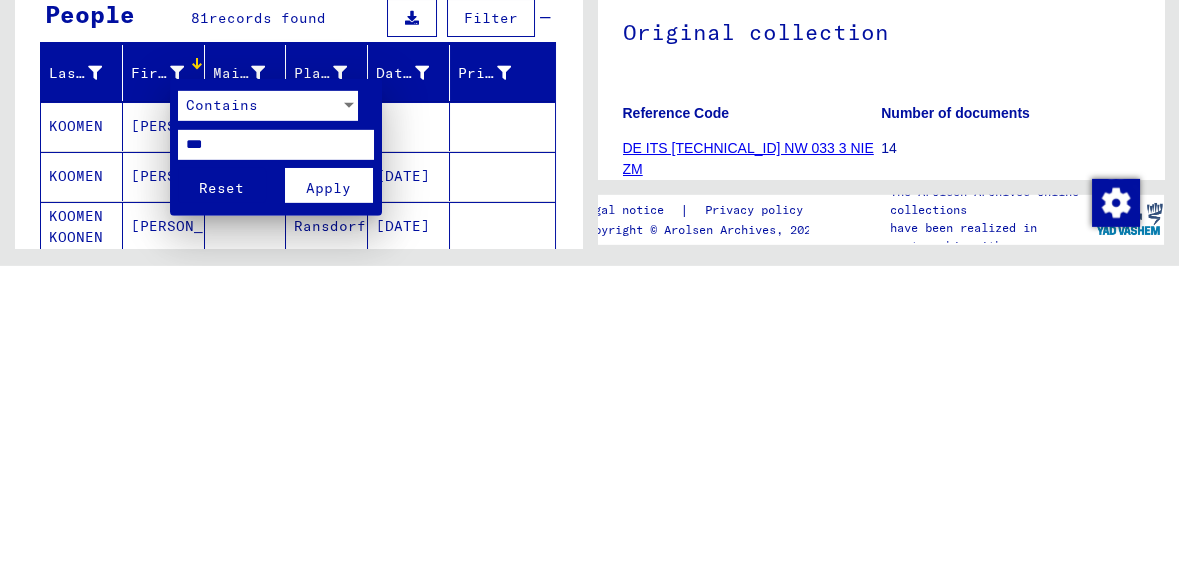 type on "***" 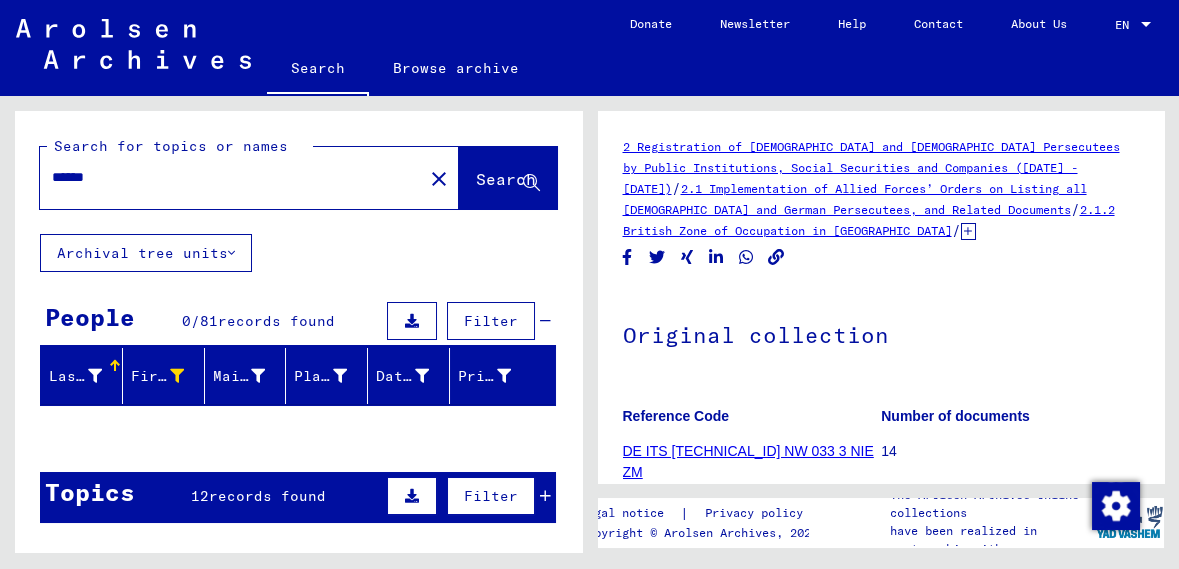 click on "******" at bounding box center [231, 177] 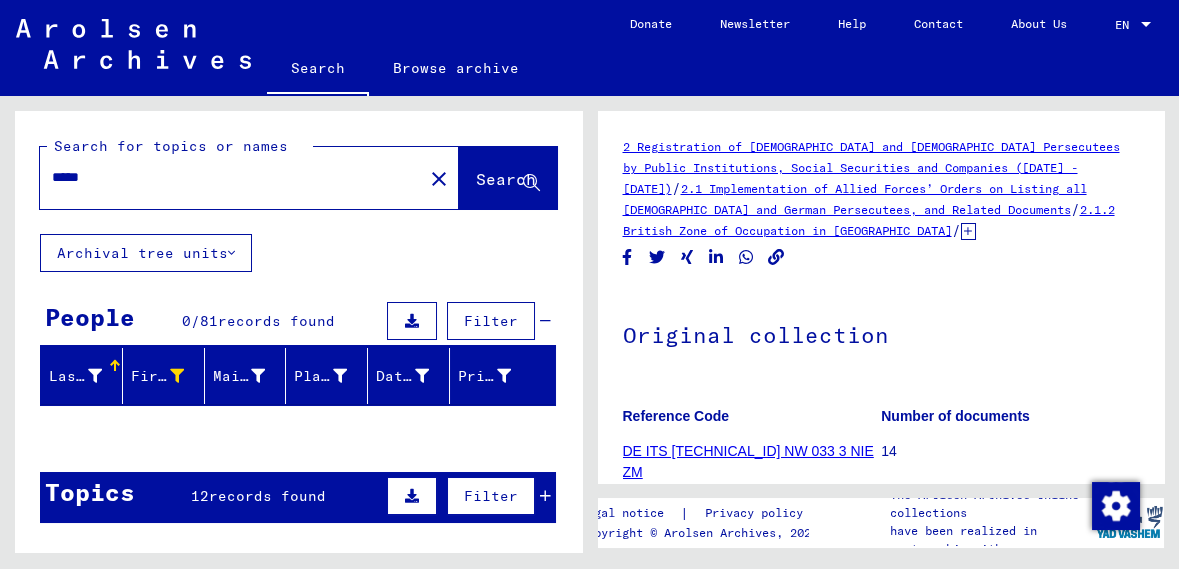 type on "*****" 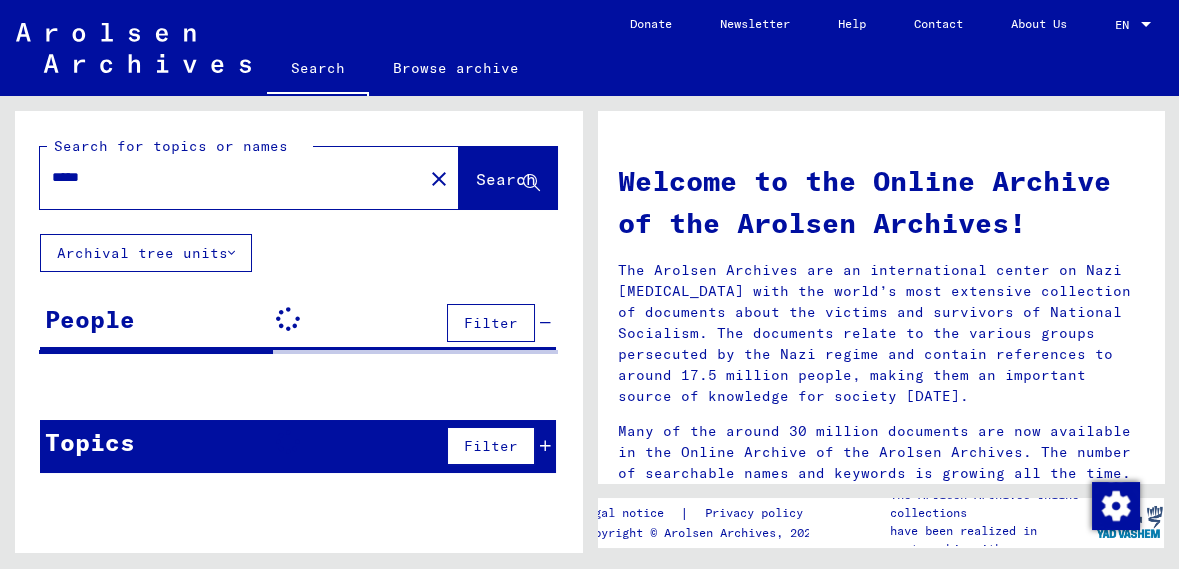 click on "Search" 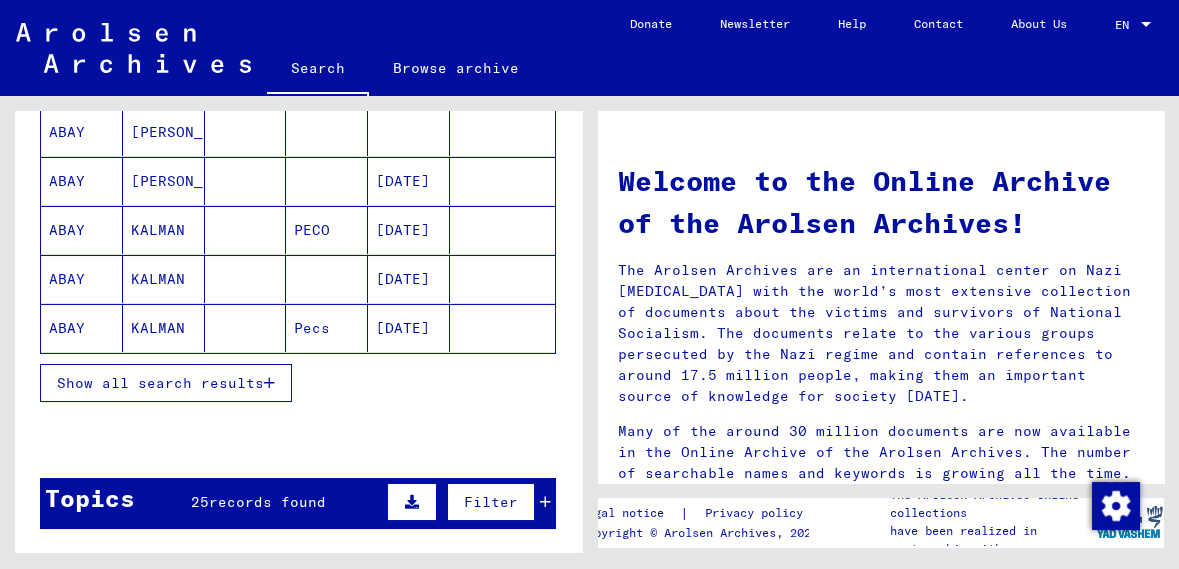 scroll, scrollTop: 304, scrollLeft: 0, axis: vertical 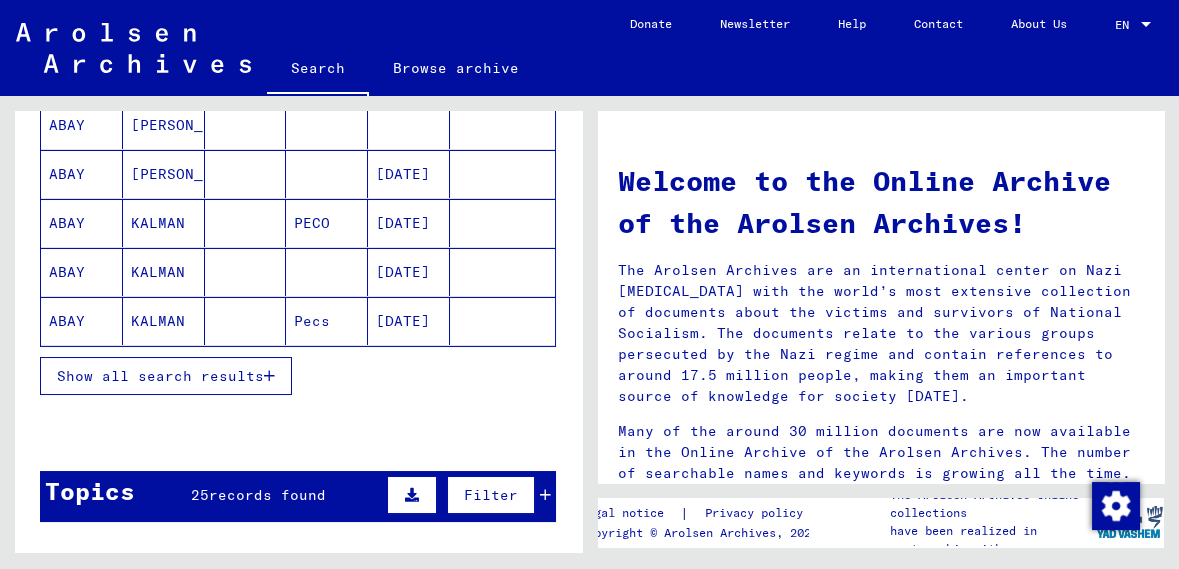 click on "Show all search results" at bounding box center (160, 376) 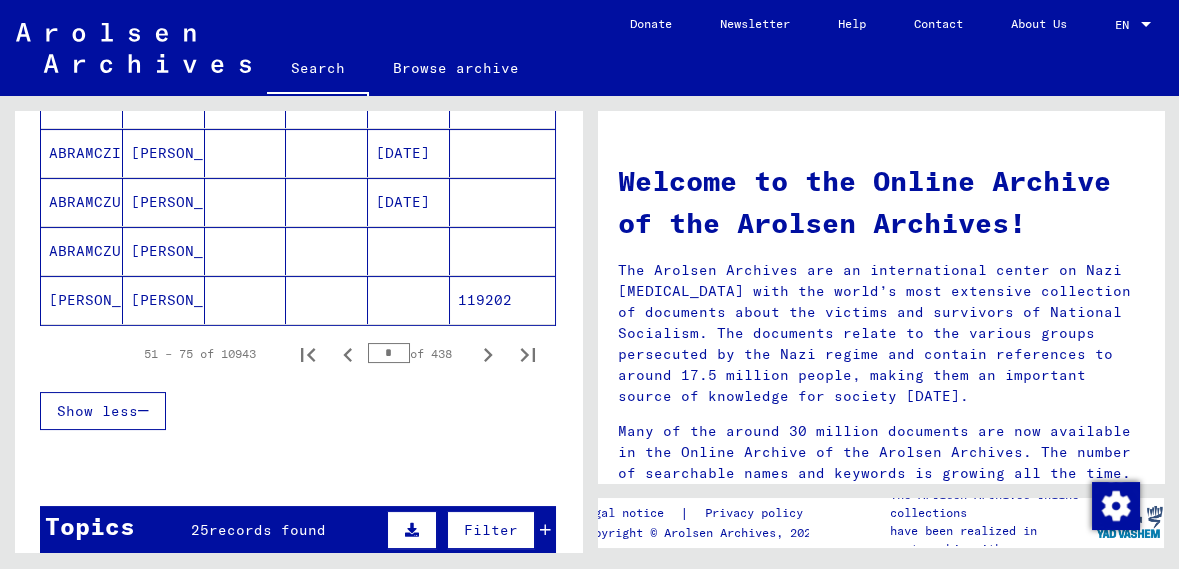 scroll, scrollTop: 1308, scrollLeft: 0, axis: vertical 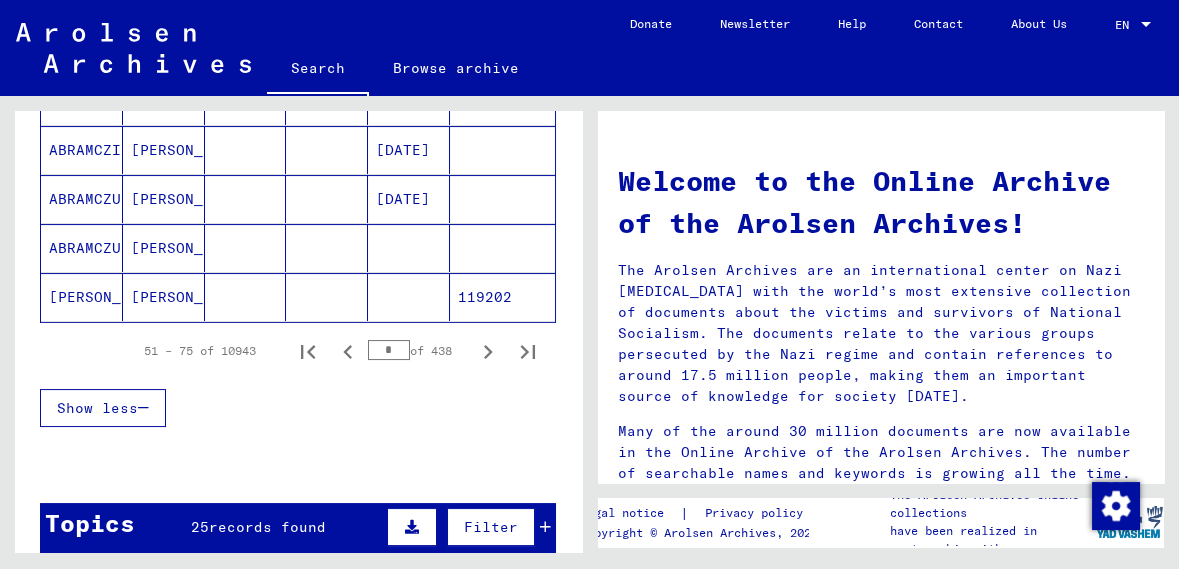 click 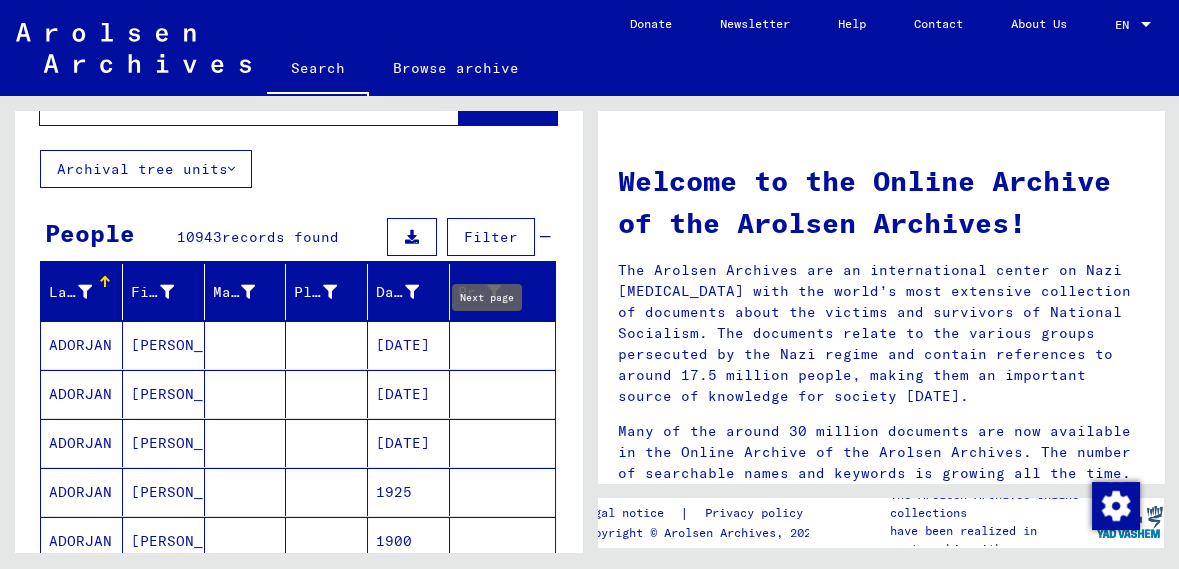 scroll, scrollTop: 0, scrollLeft: 0, axis: both 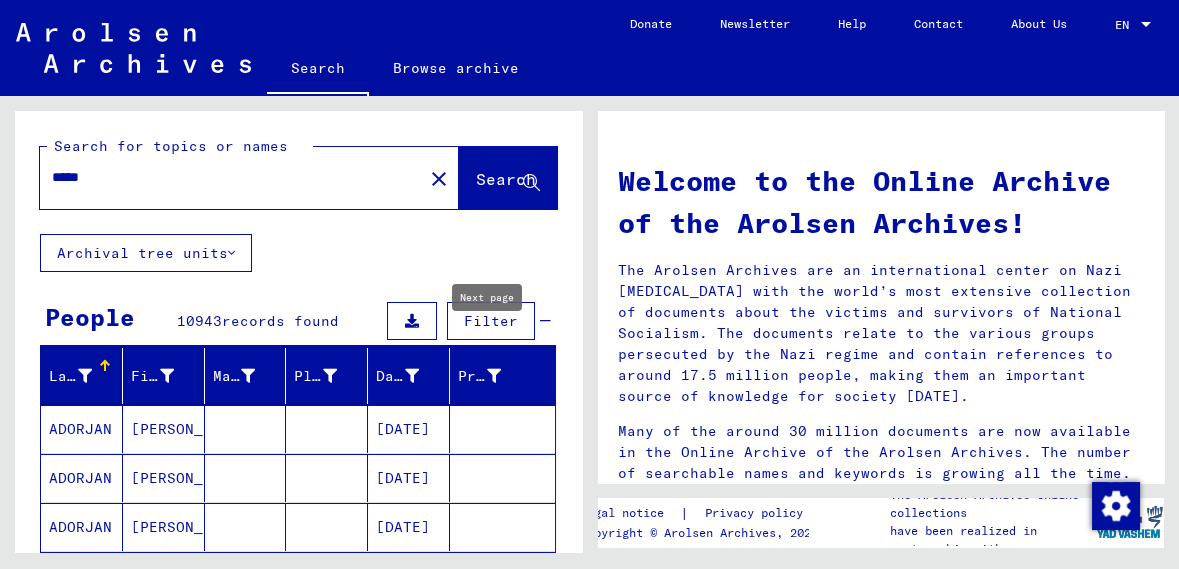 click on "Last Name" at bounding box center [70, 376] 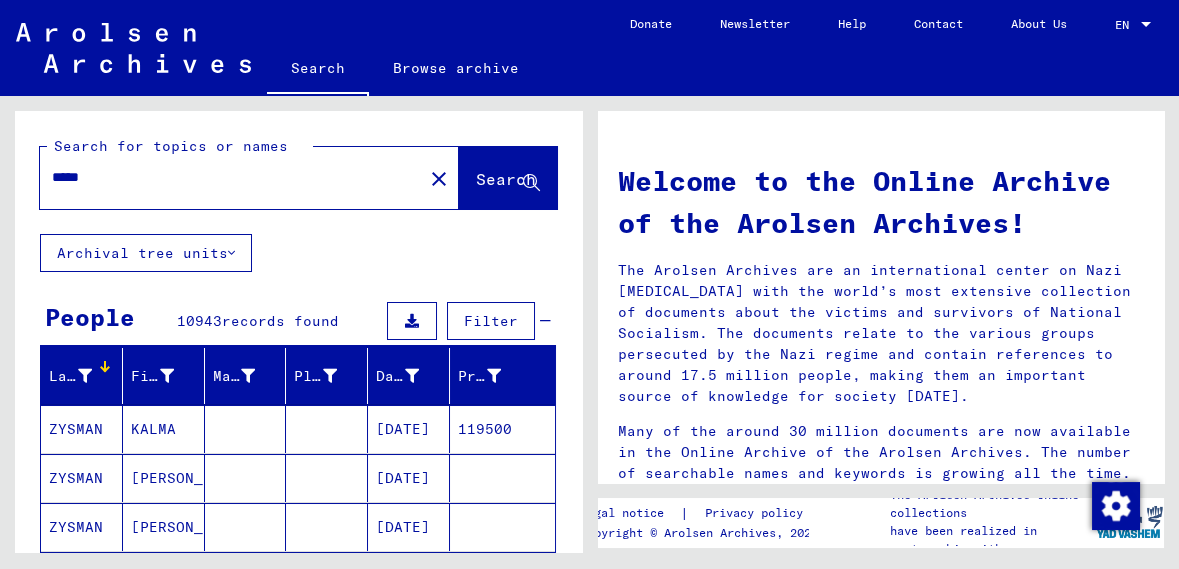 click on "The Arolsen Archives are an international center on Nazi [MEDICAL_DATA] with the world’s most extensive collection of documents about the victims and survivors of National Socialism. The documents relate to the various groups persecuted by the Nazi regime and contain references to around 17.5 million people, making them an important source of knowledge for society [DATE]." at bounding box center [881, 333] 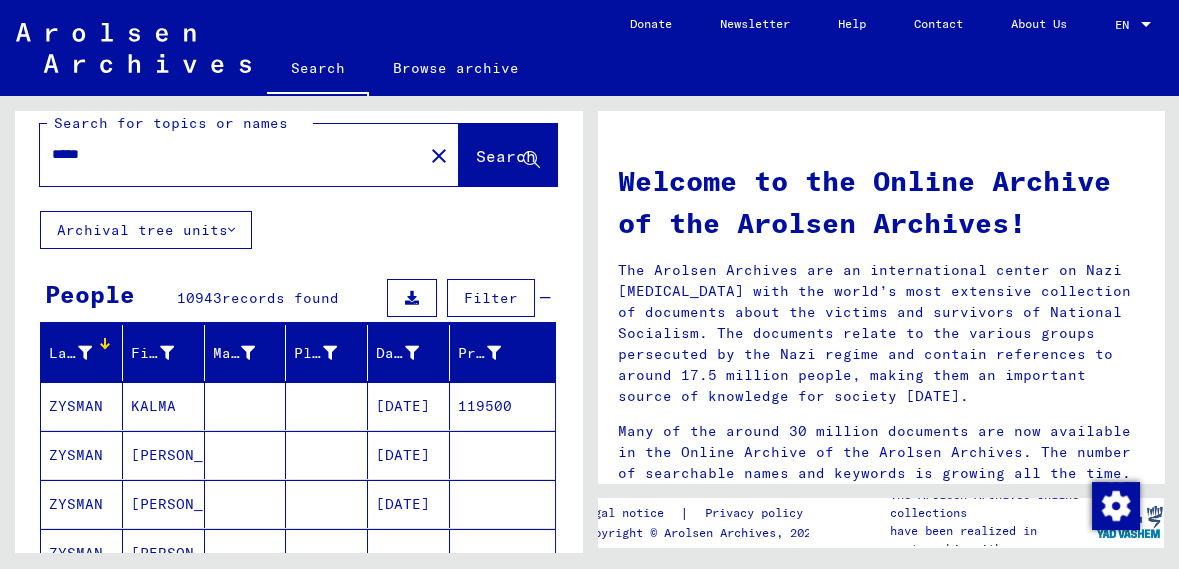 scroll, scrollTop: 0, scrollLeft: 0, axis: both 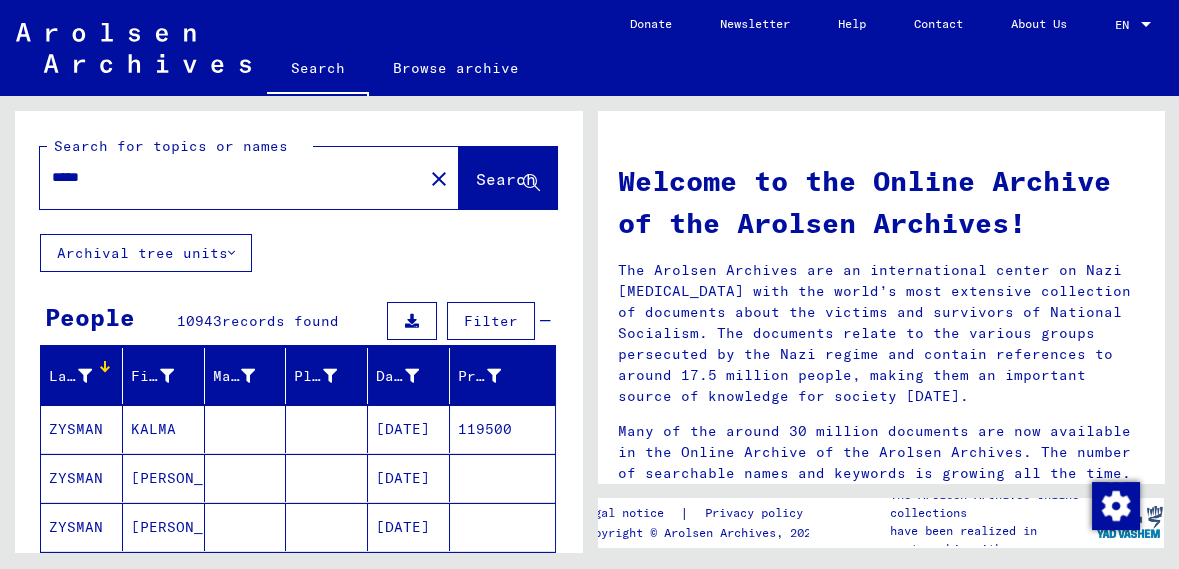 click at bounding box center (85, 376) 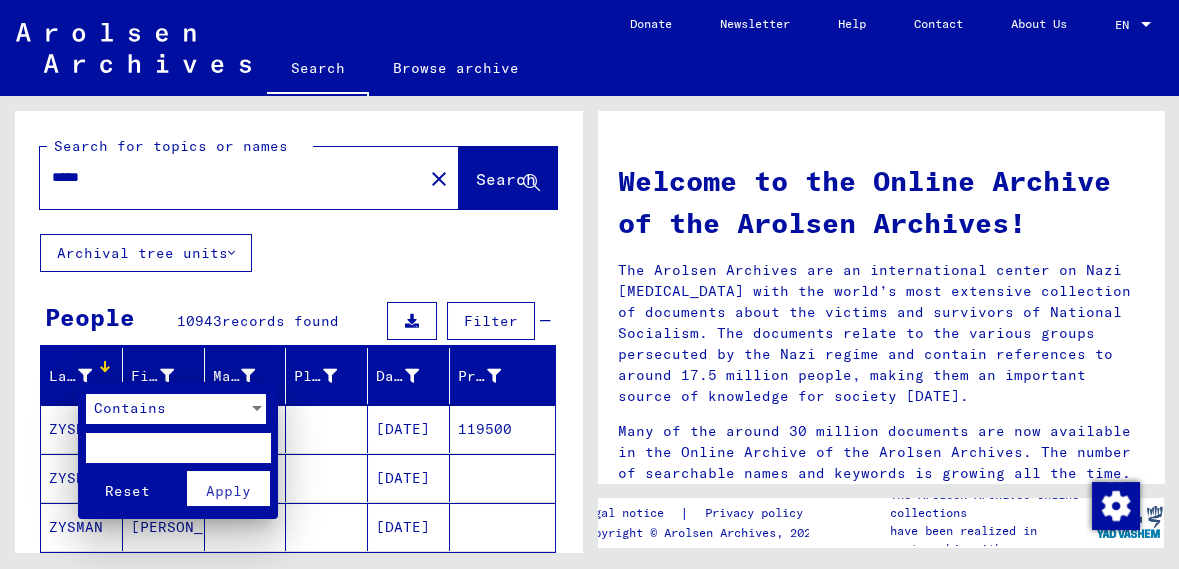 click at bounding box center (178, 448) 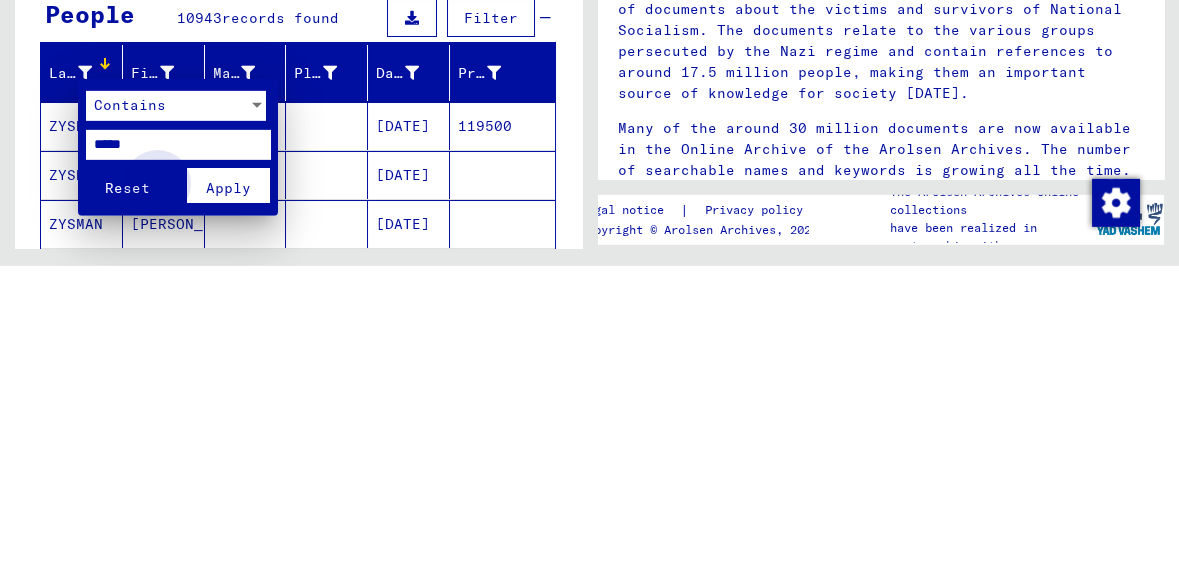 type on "*****" 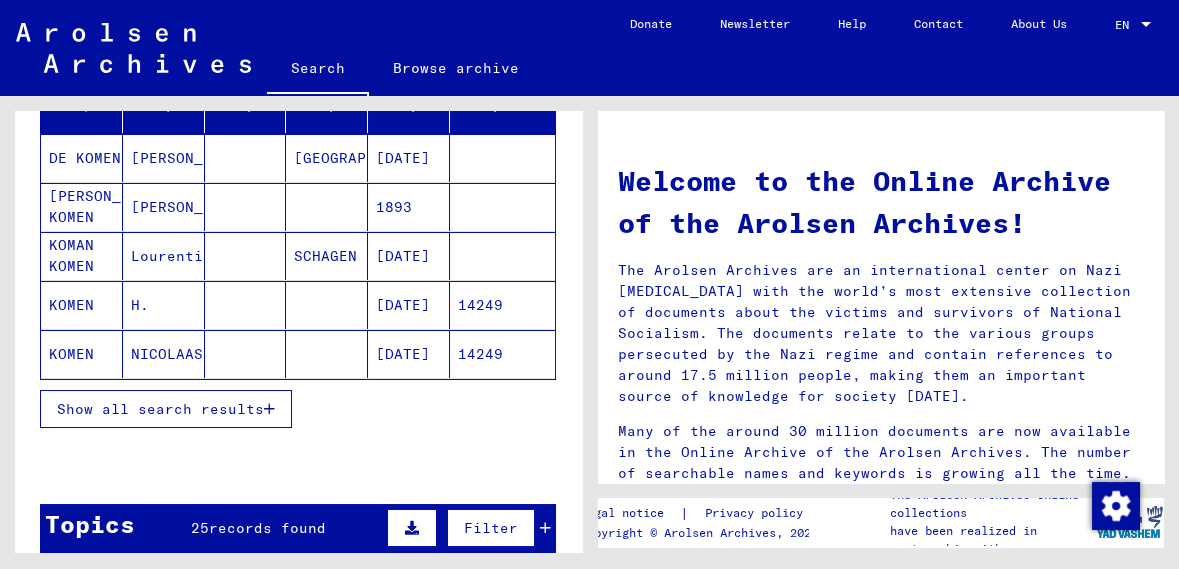 scroll, scrollTop: 282, scrollLeft: 0, axis: vertical 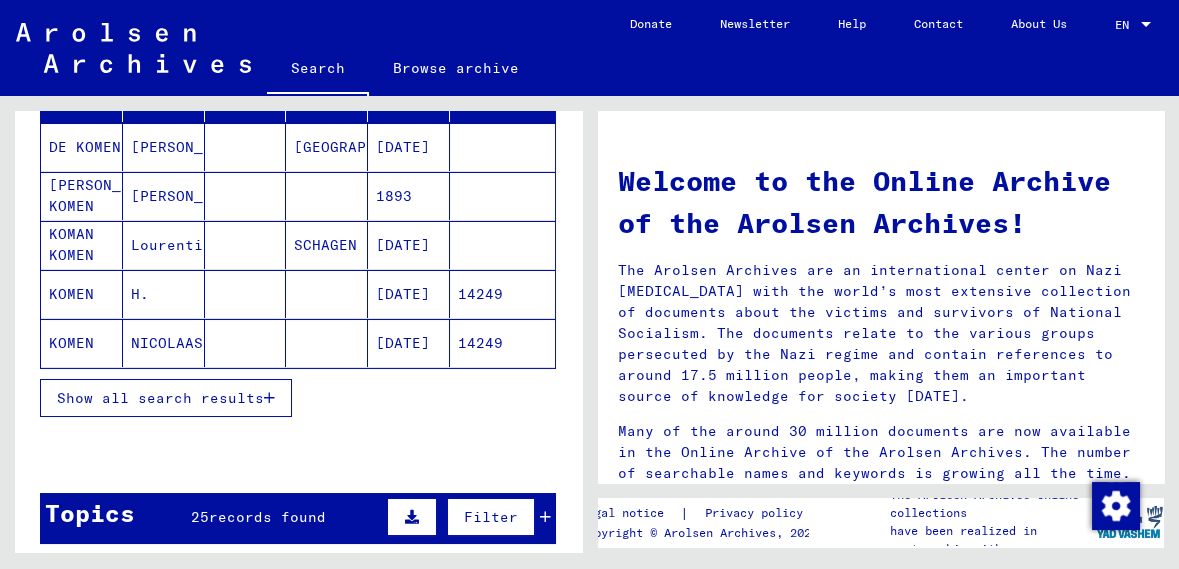 click on "Show all search results" at bounding box center (160, 398) 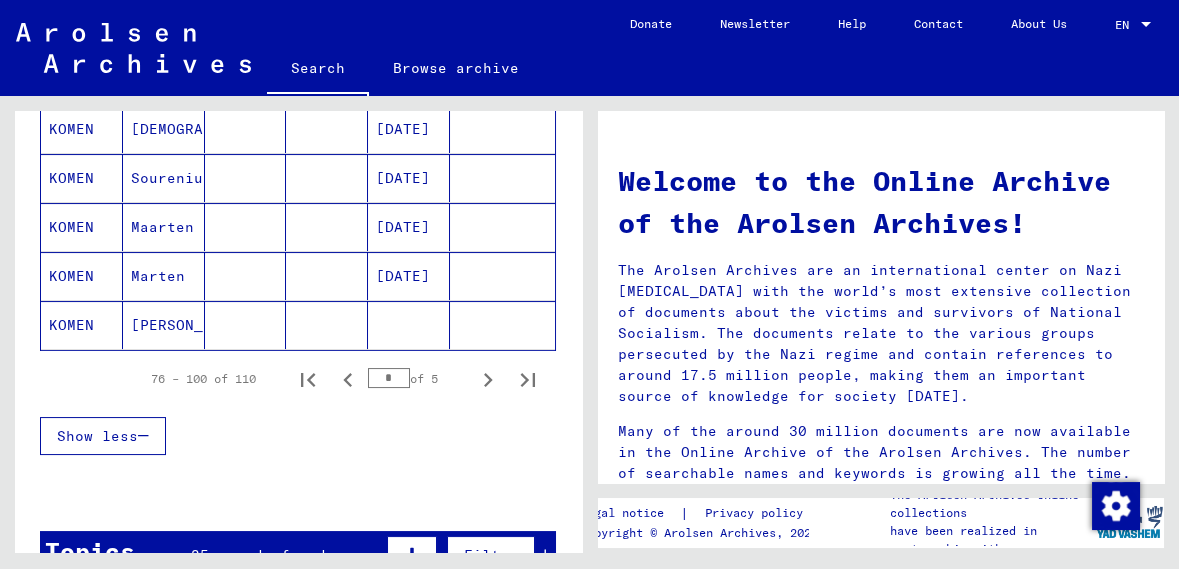 scroll, scrollTop: 1280, scrollLeft: 0, axis: vertical 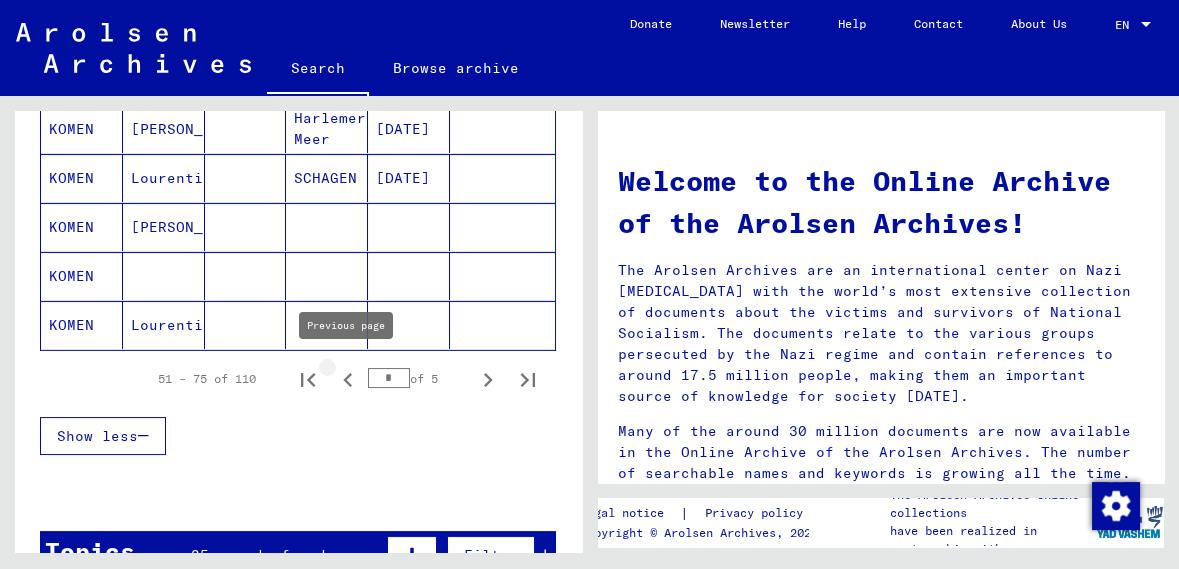 click 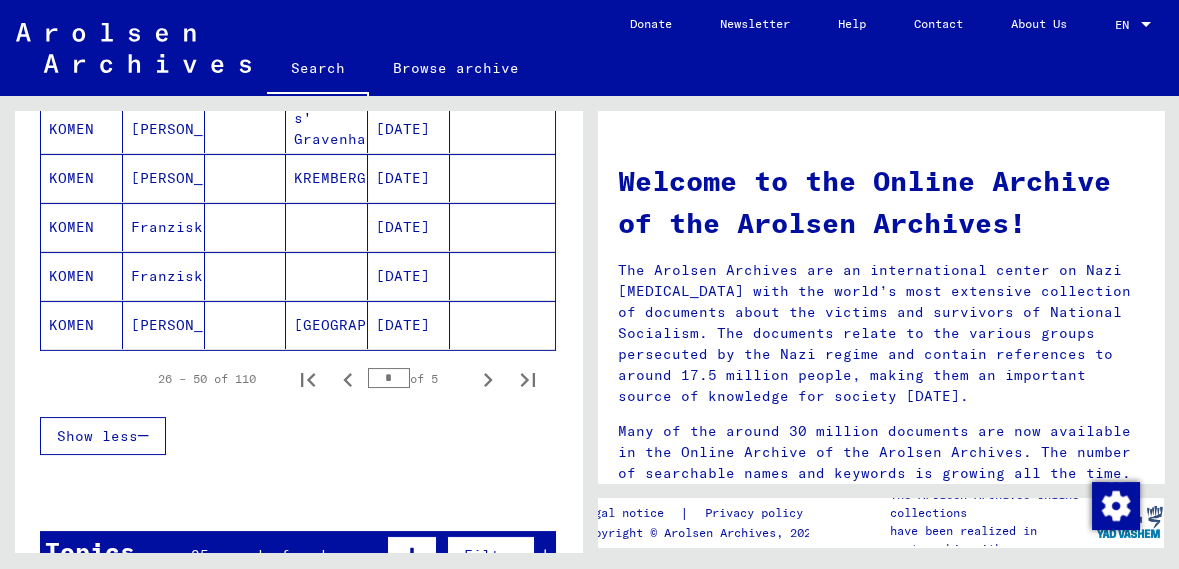 click 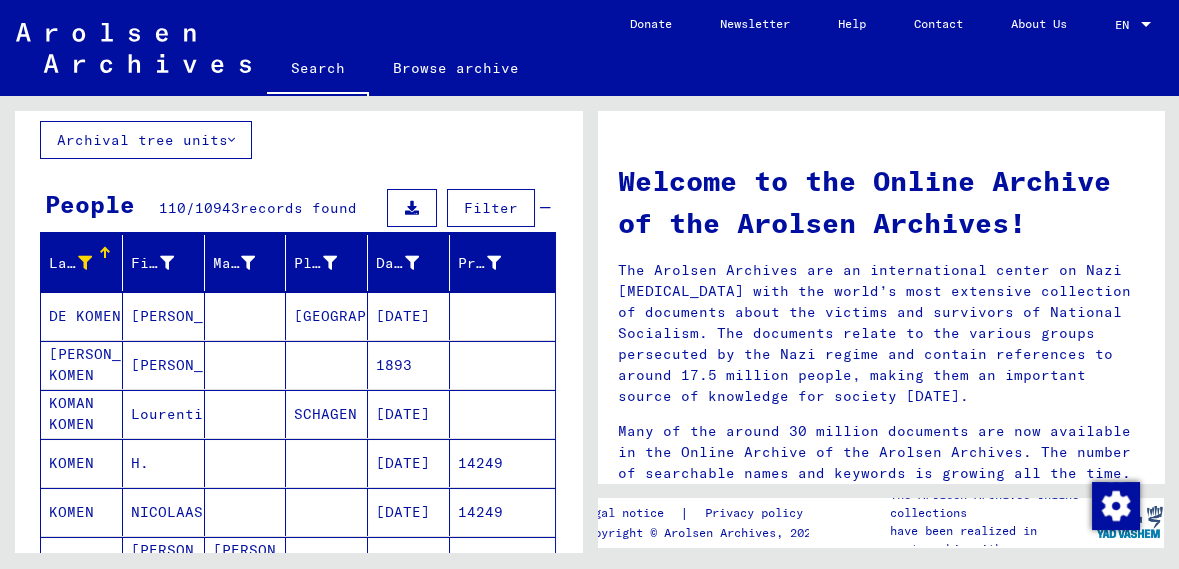 scroll, scrollTop: 0, scrollLeft: 0, axis: both 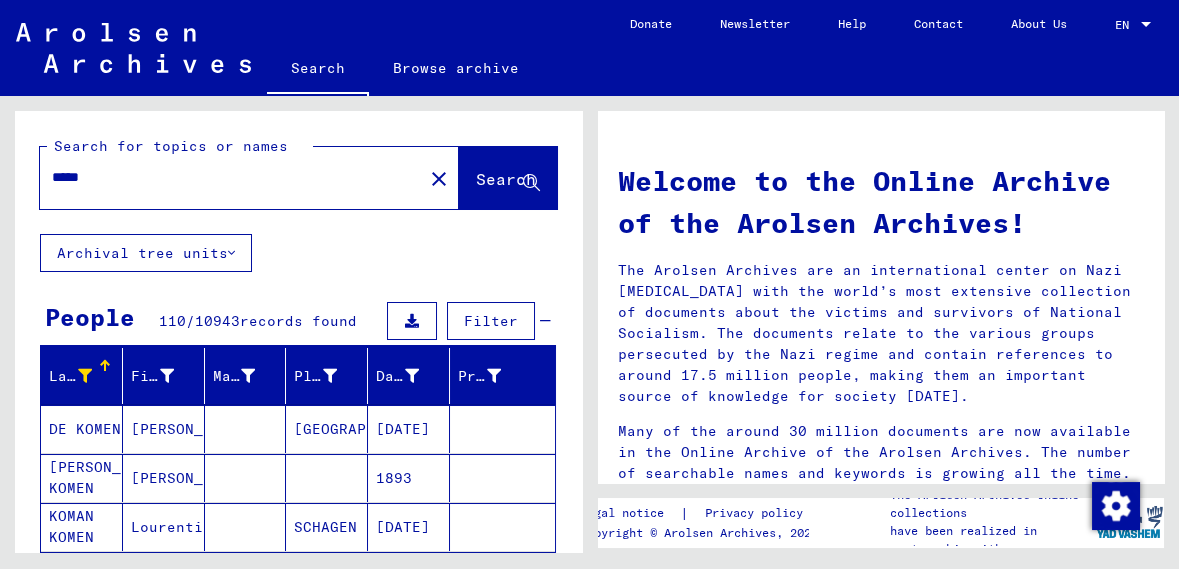 click on "First Name" at bounding box center [152, 376] 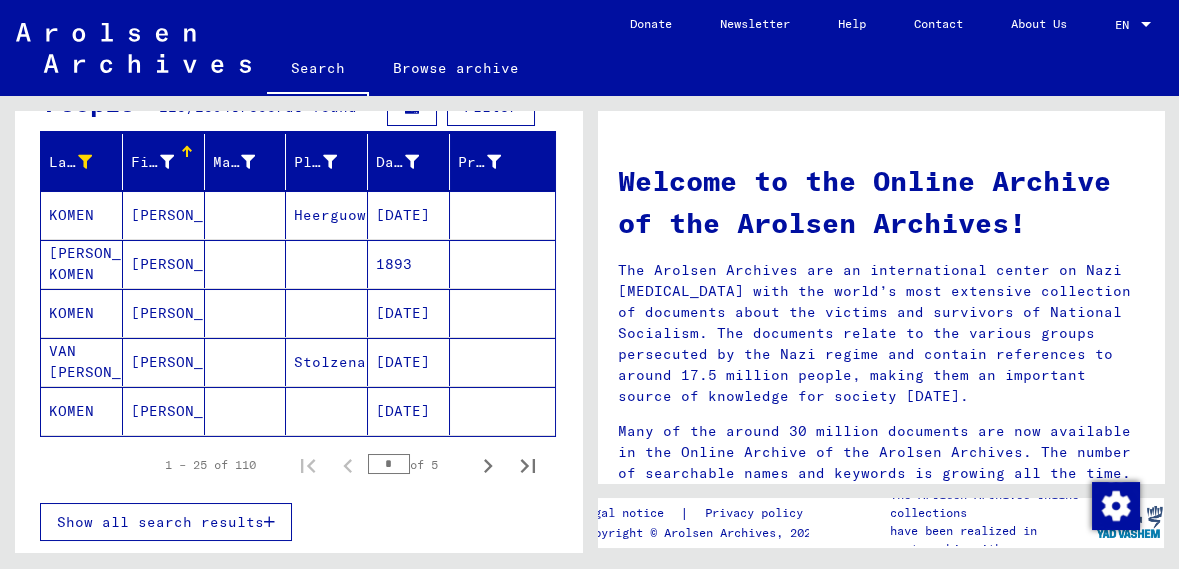 scroll, scrollTop: 265, scrollLeft: 0, axis: vertical 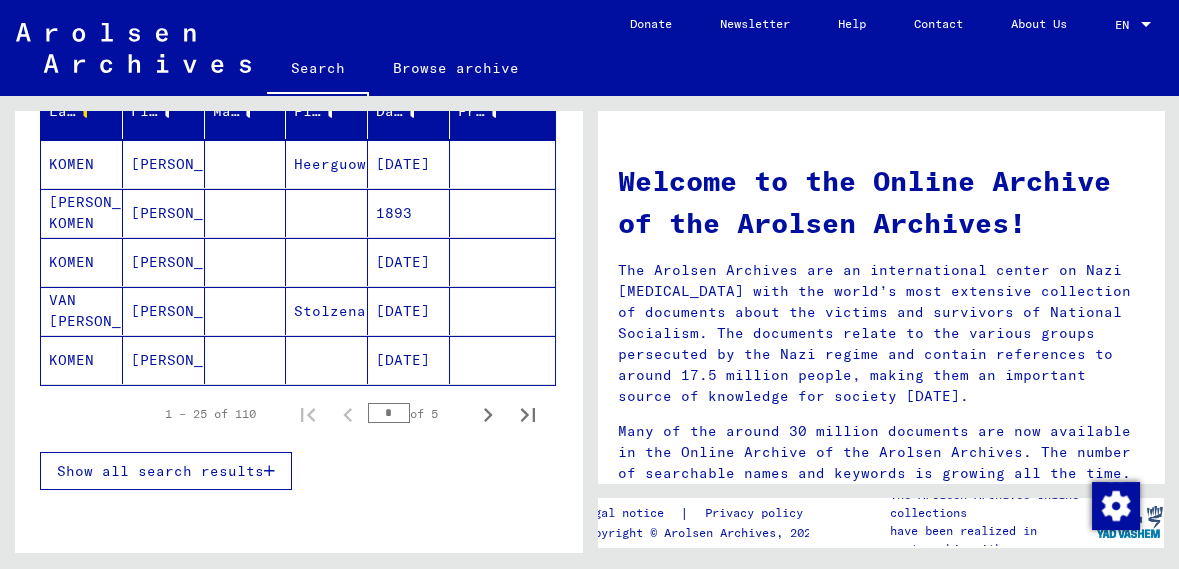 click on "Show all search results" at bounding box center [160, 471] 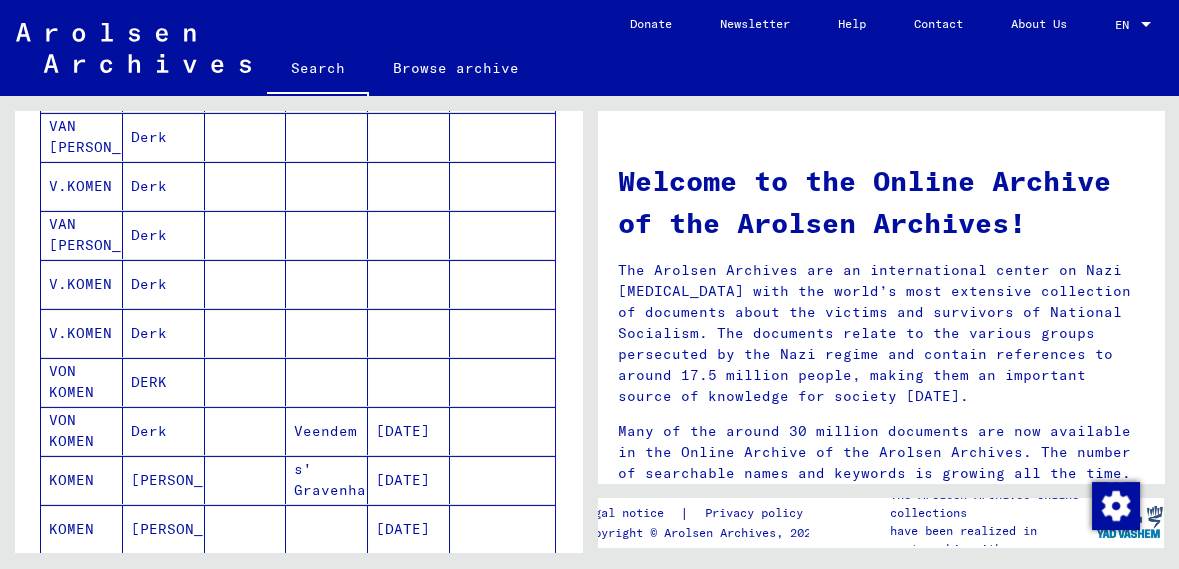 scroll, scrollTop: 877, scrollLeft: 0, axis: vertical 